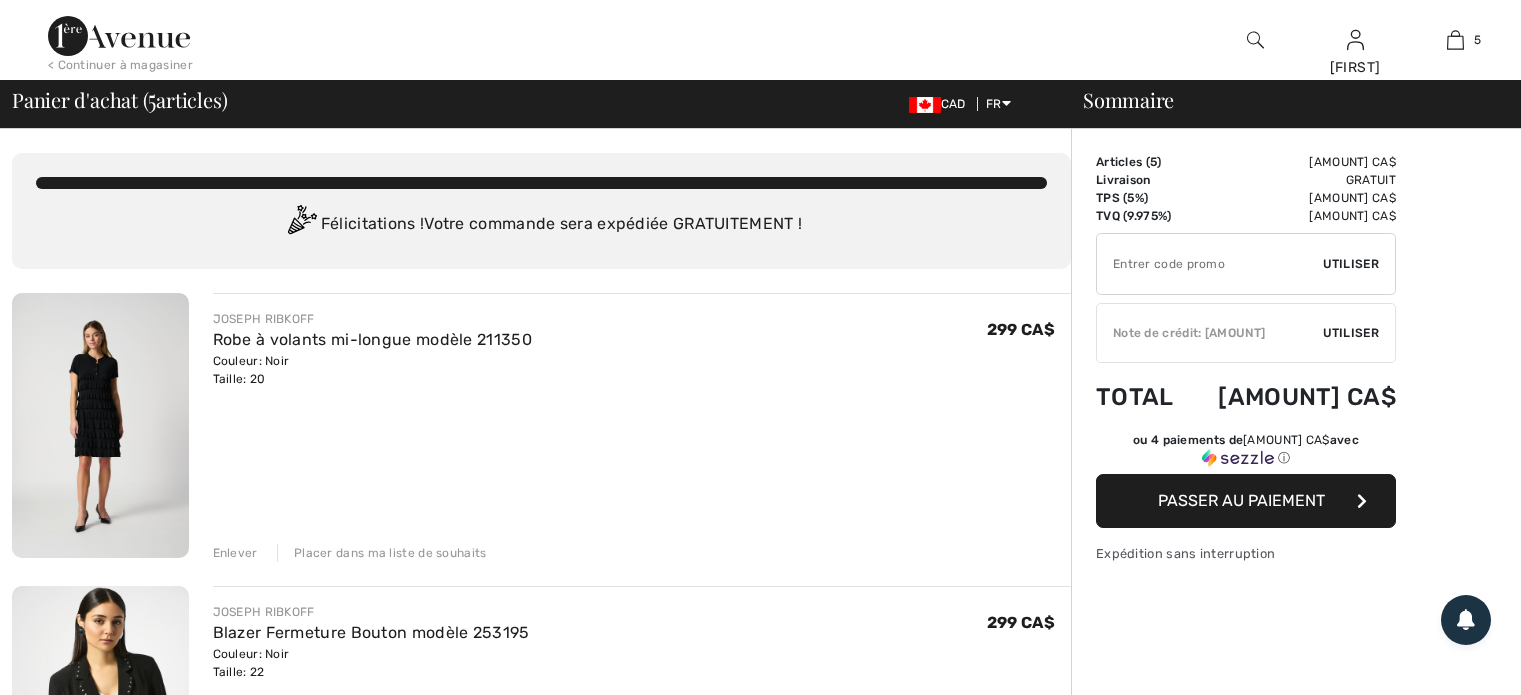 scroll, scrollTop: 0, scrollLeft: 0, axis: both 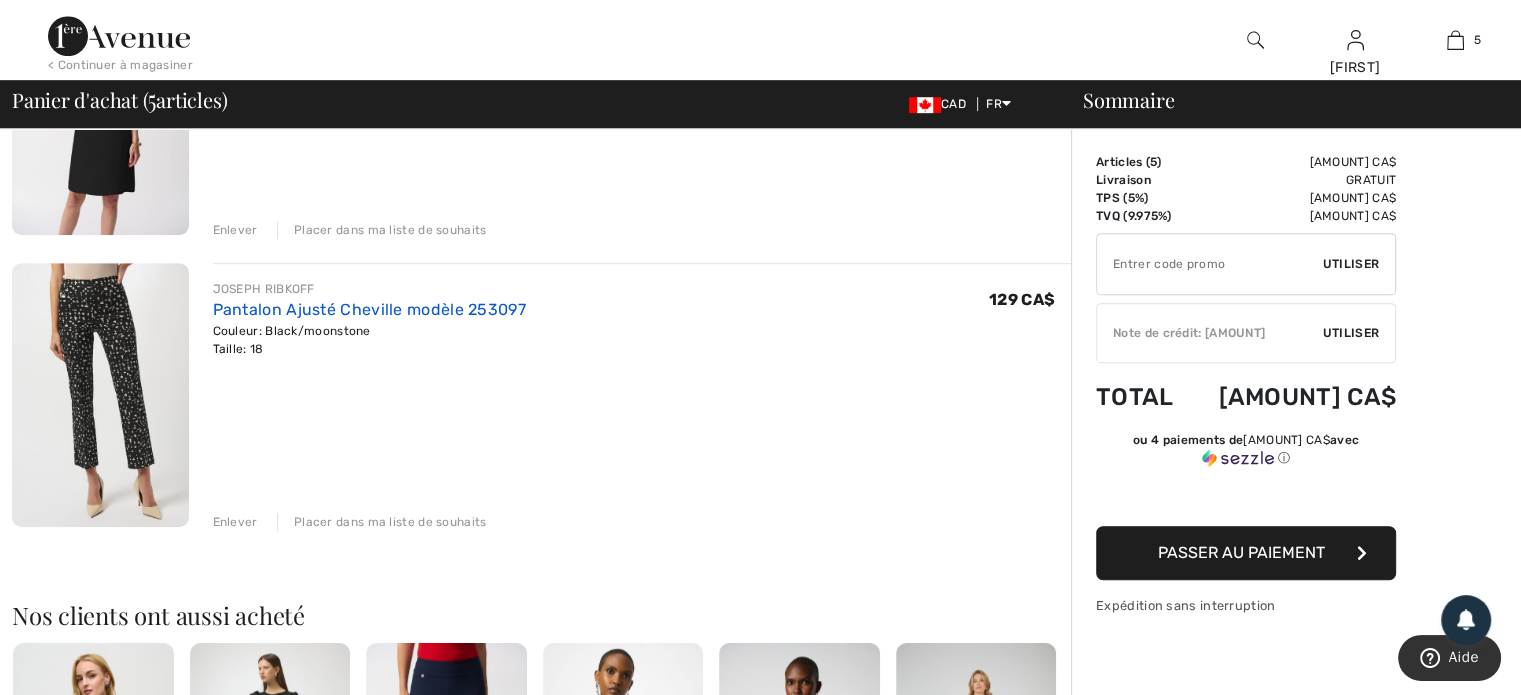 click on "Pantalon Ajusté Cheville modèle 253097" at bounding box center (369, 309) 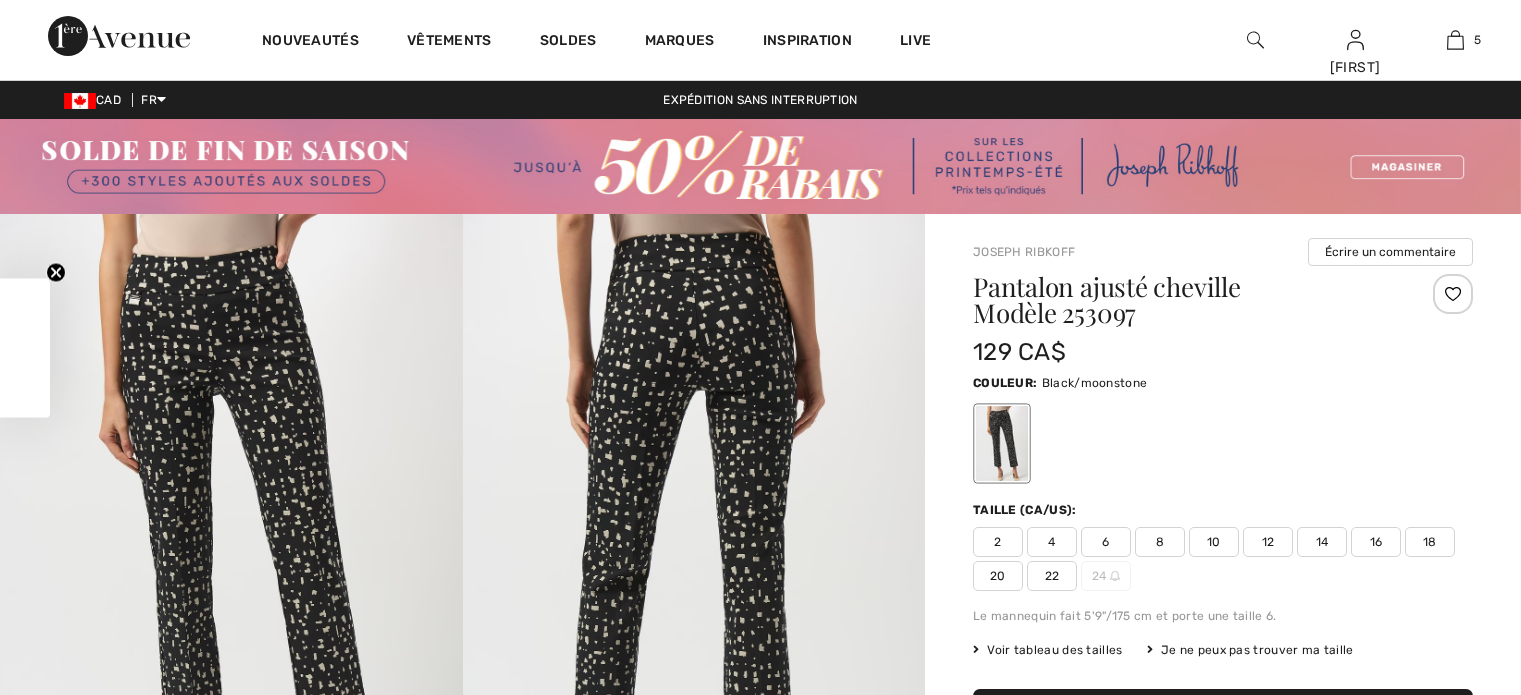 scroll, scrollTop: 400, scrollLeft: 0, axis: vertical 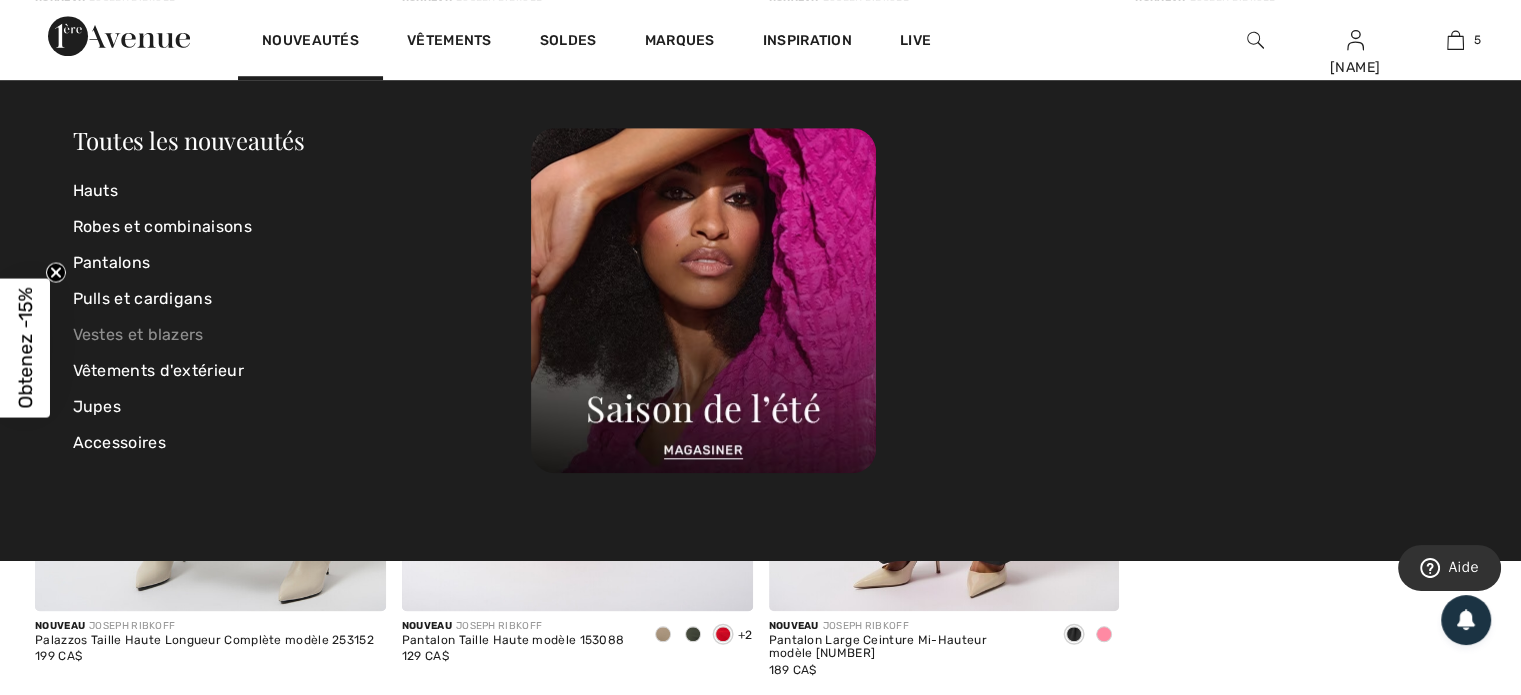 click on "Vestes et blazers" at bounding box center [302, 335] 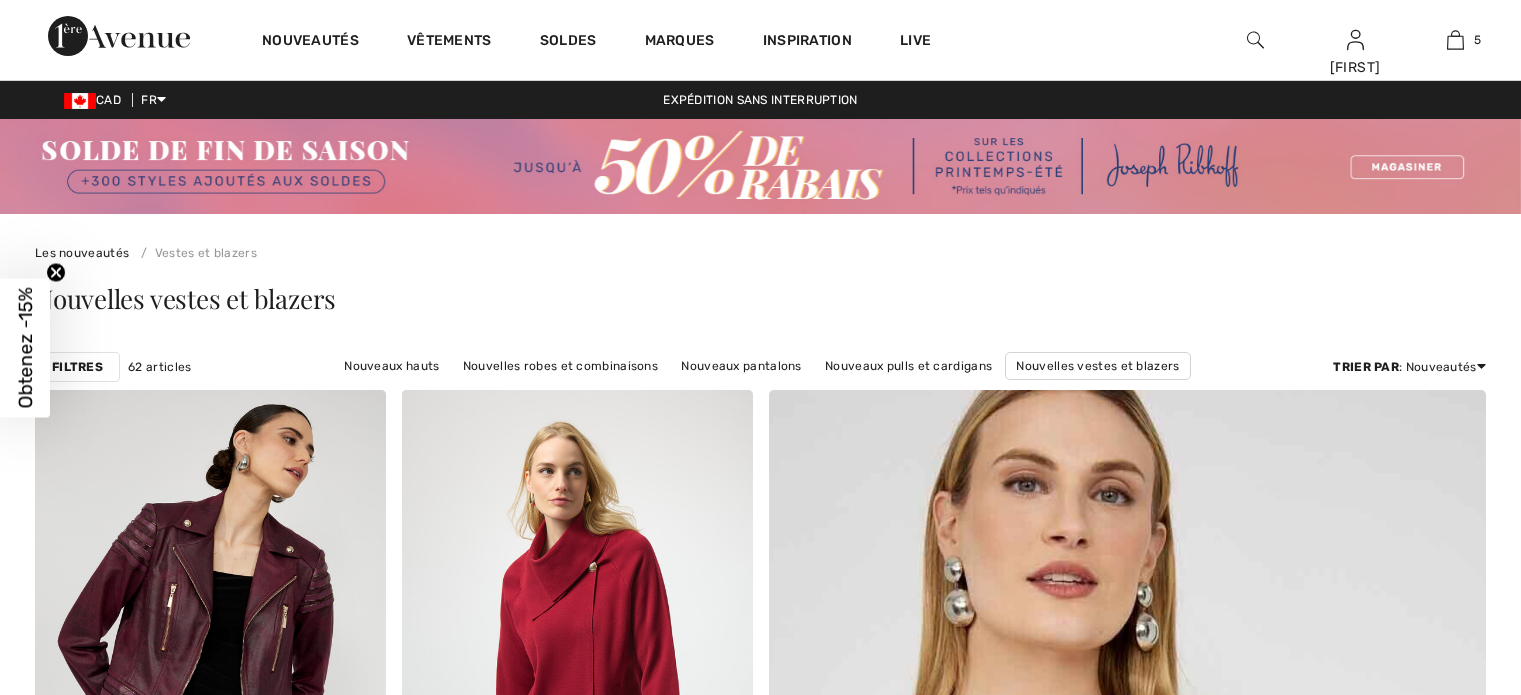 scroll, scrollTop: 0, scrollLeft: 0, axis: both 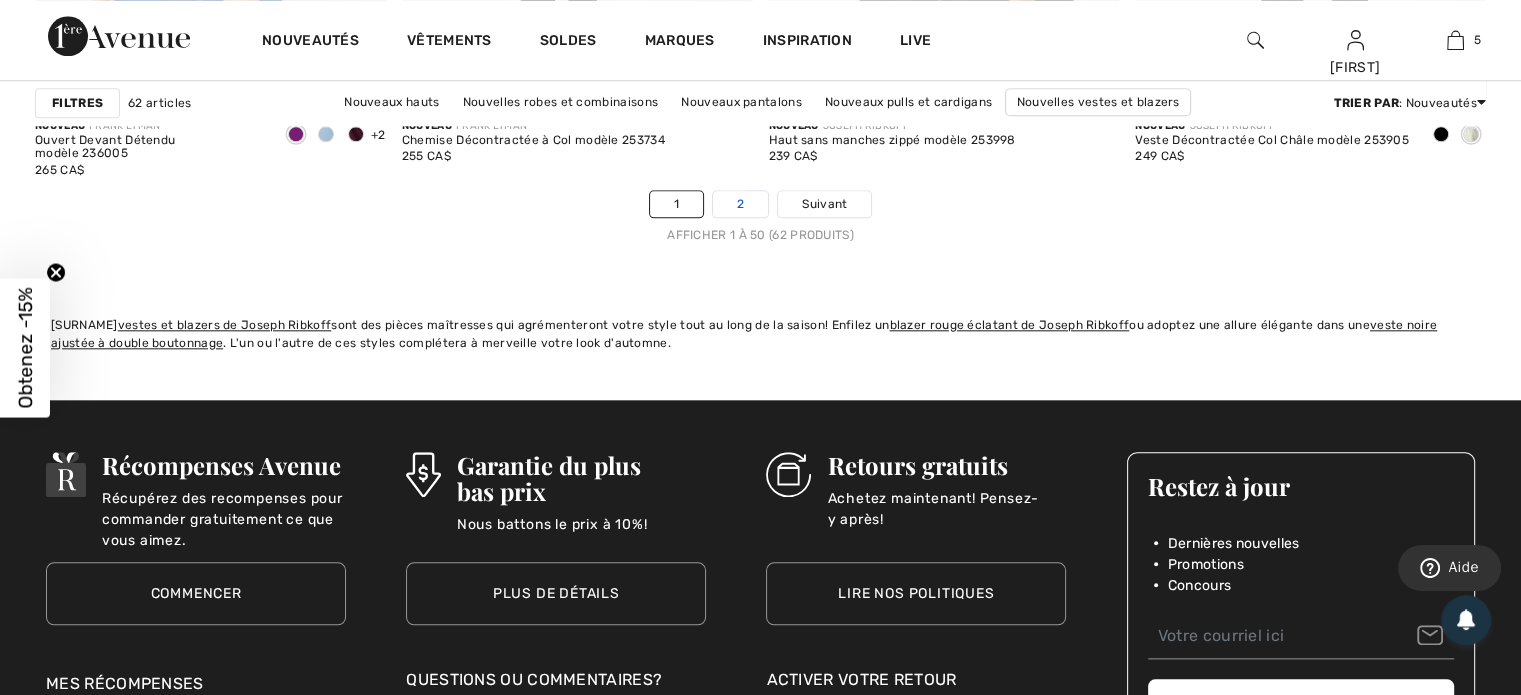 click on "2" at bounding box center (740, 204) 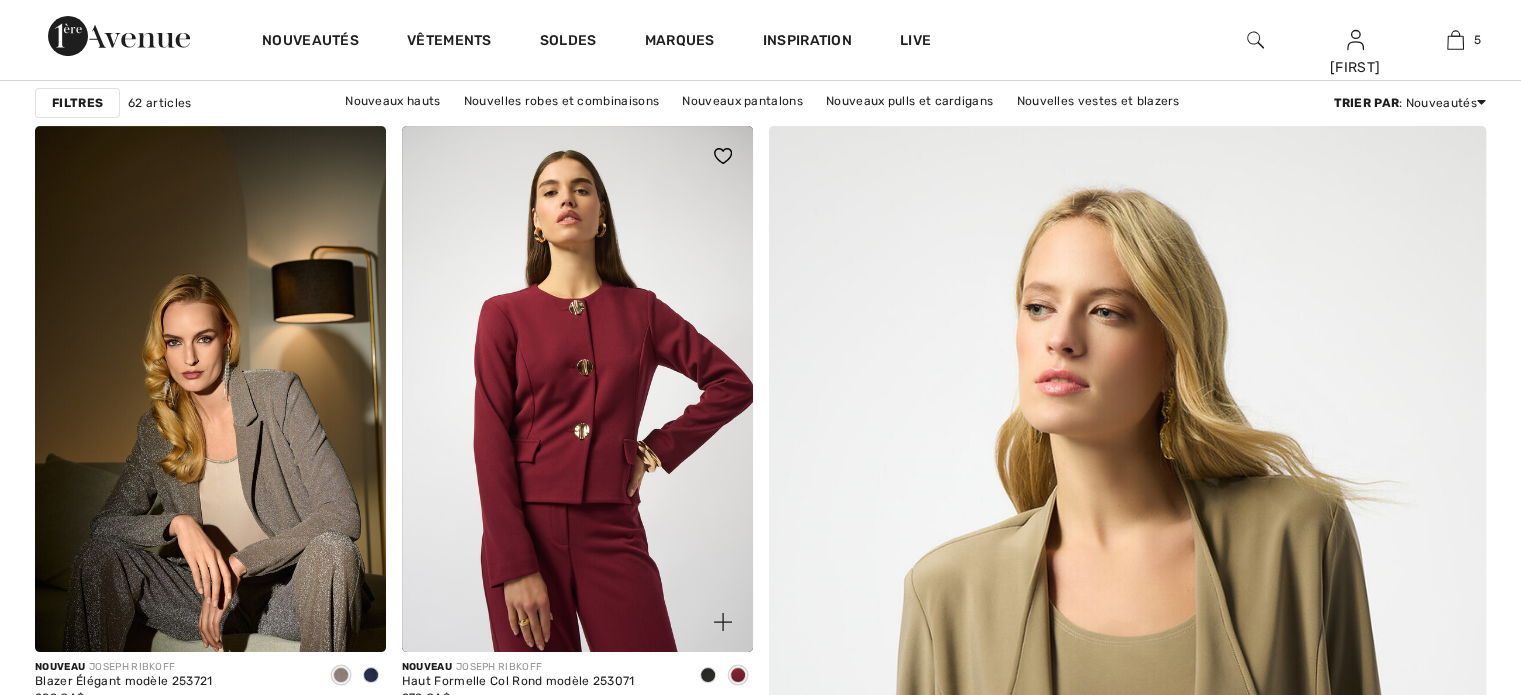 scroll, scrollTop: 0, scrollLeft: 0, axis: both 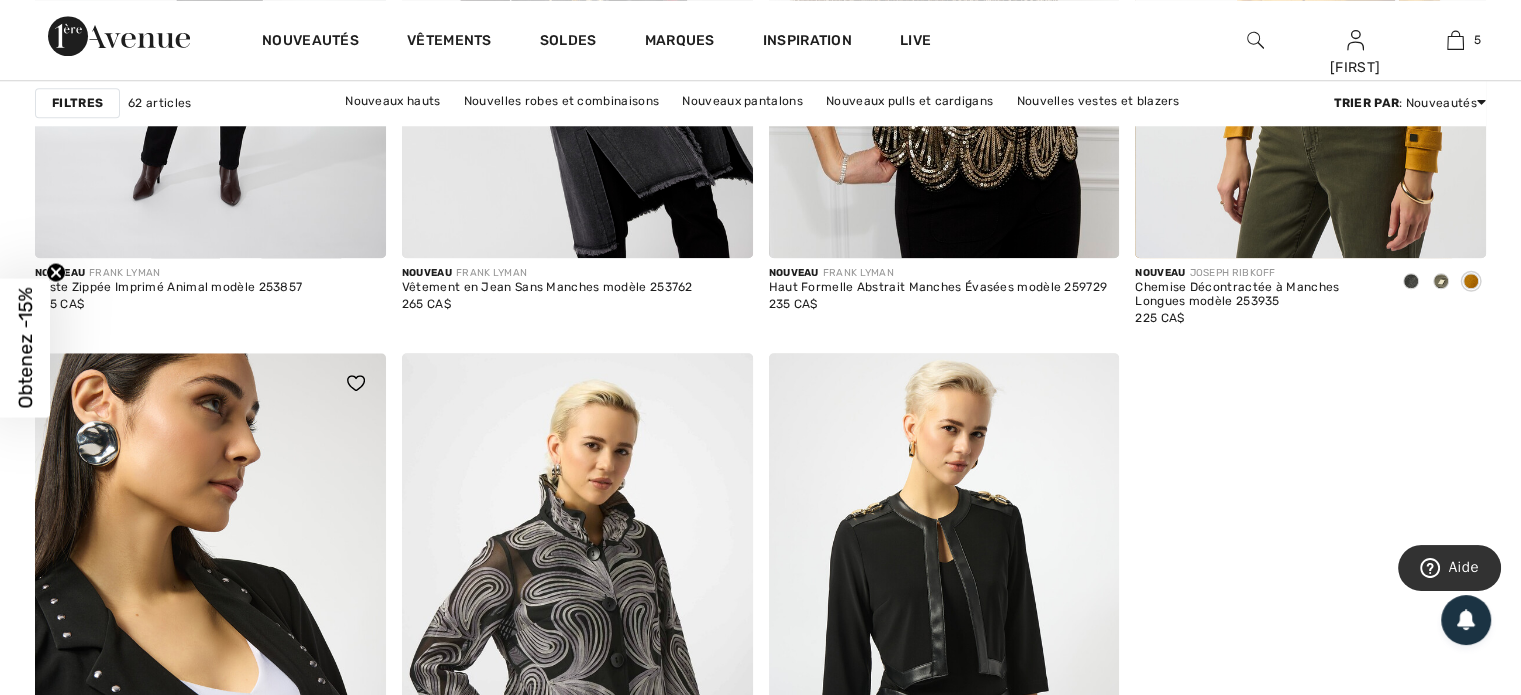 click at bounding box center (210, 616) 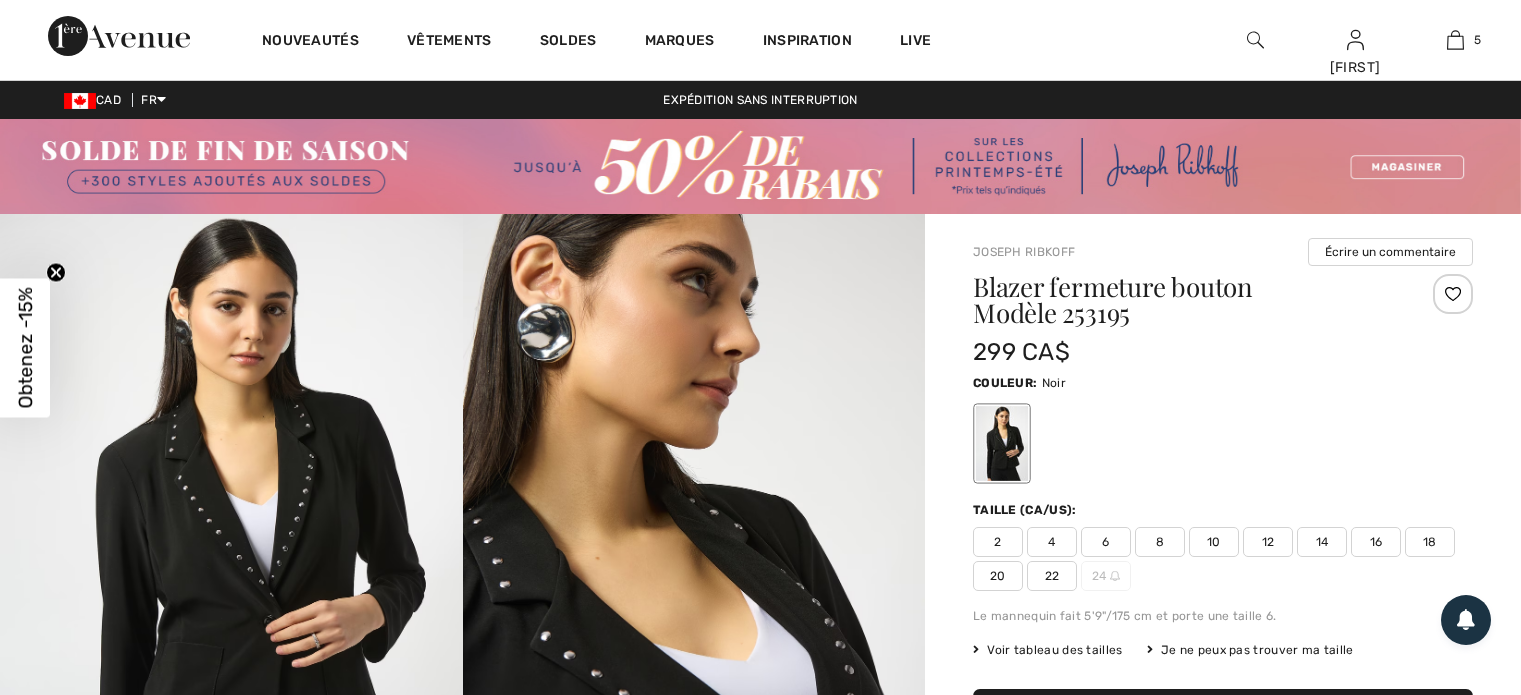 scroll, scrollTop: 0, scrollLeft: 0, axis: both 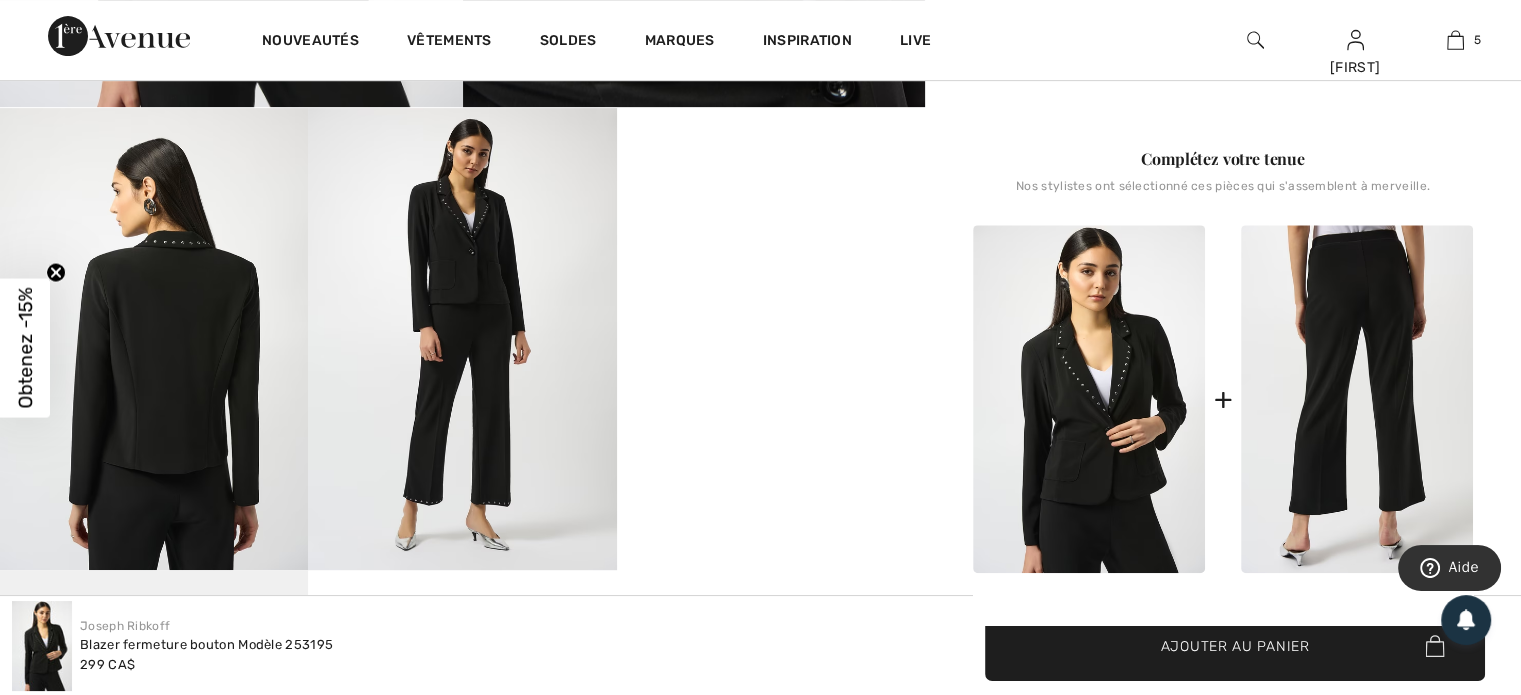 click at bounding box center [1357, 399] 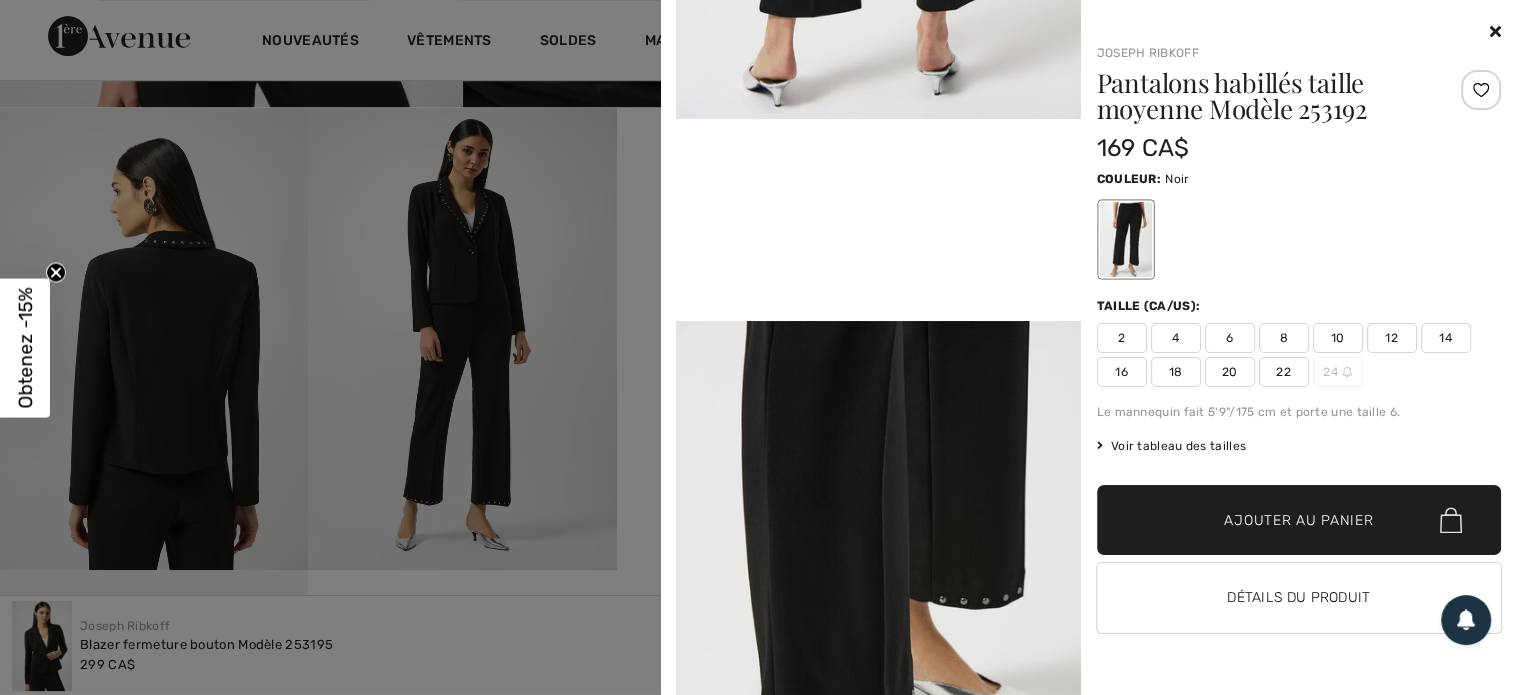 scroll, scrollTop: 1100, scrollLeft: 0, axis: vertical 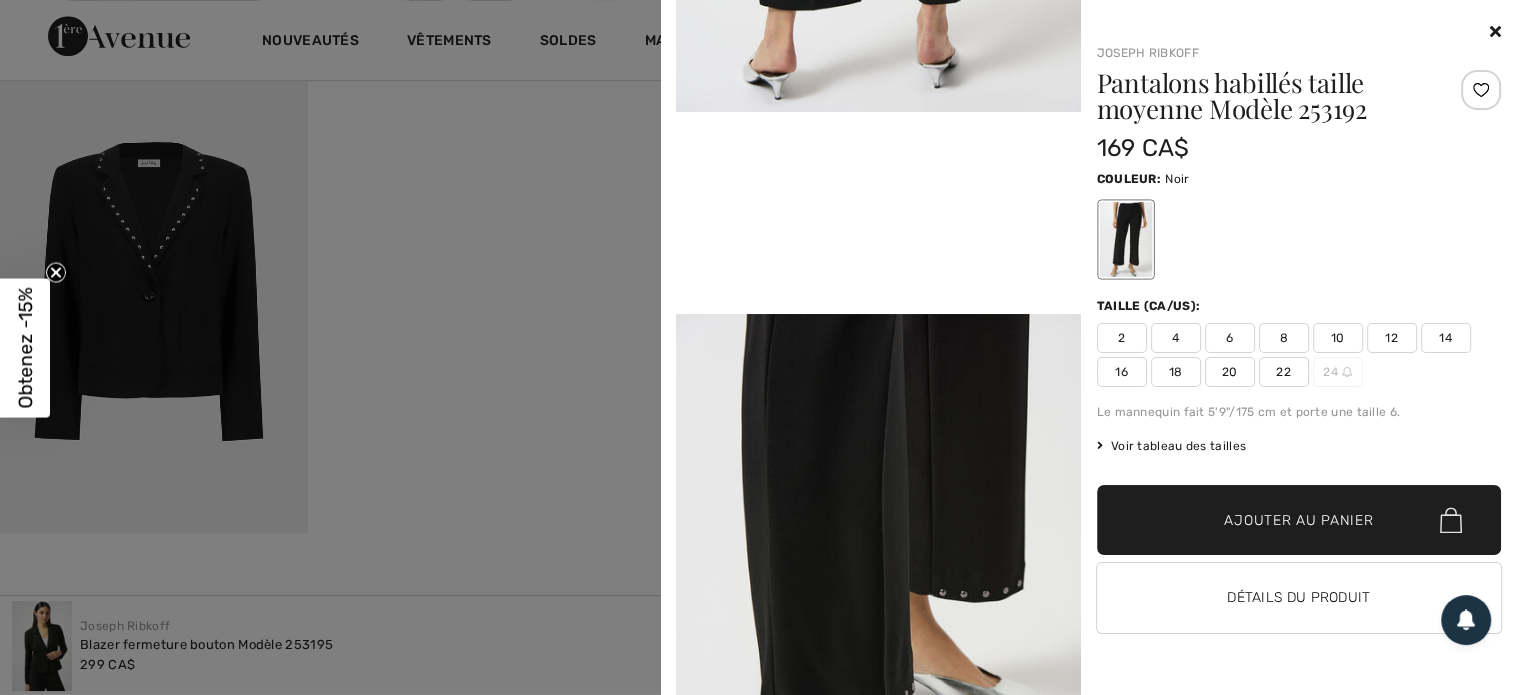 click on "Couleur:
Noir" at bounding box center (1299, 178) 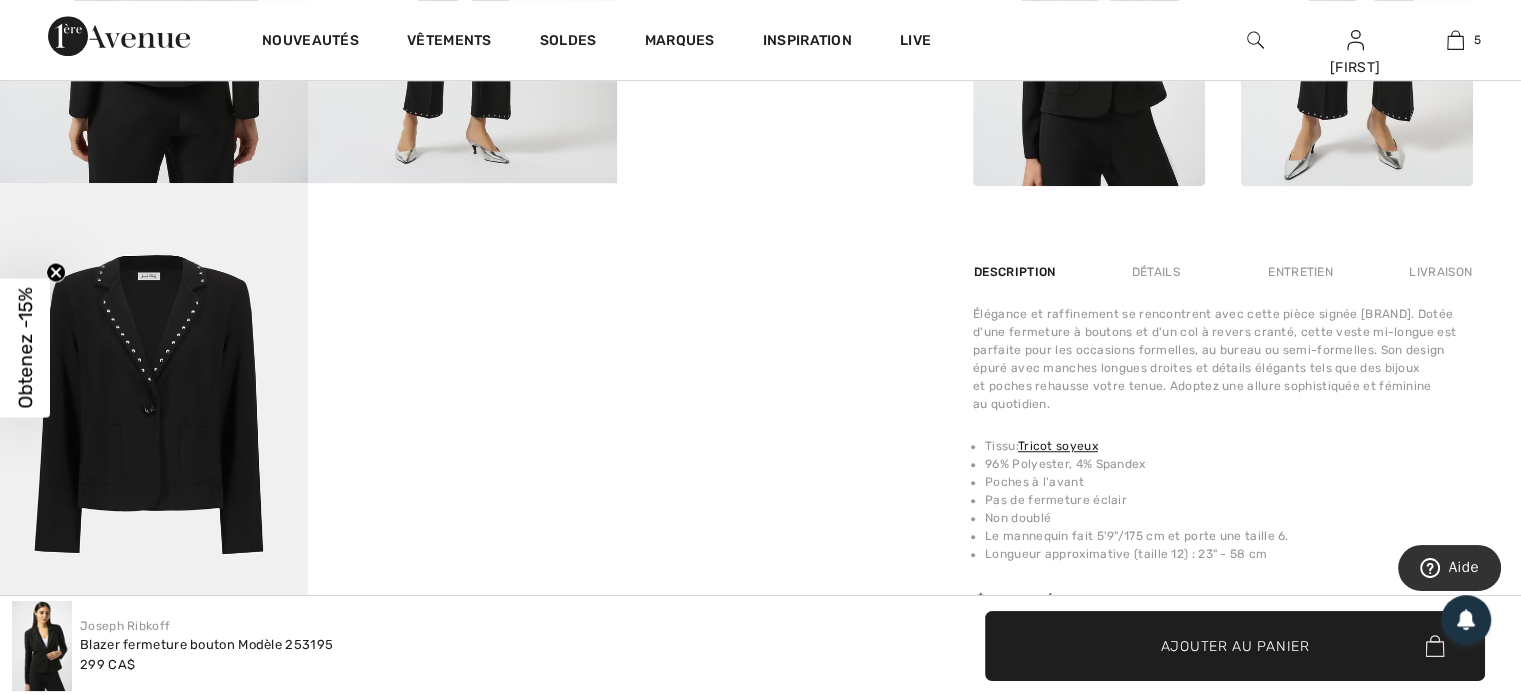 scroll, scrollTop: 1000, scrollLeft: 0, axis: vertical 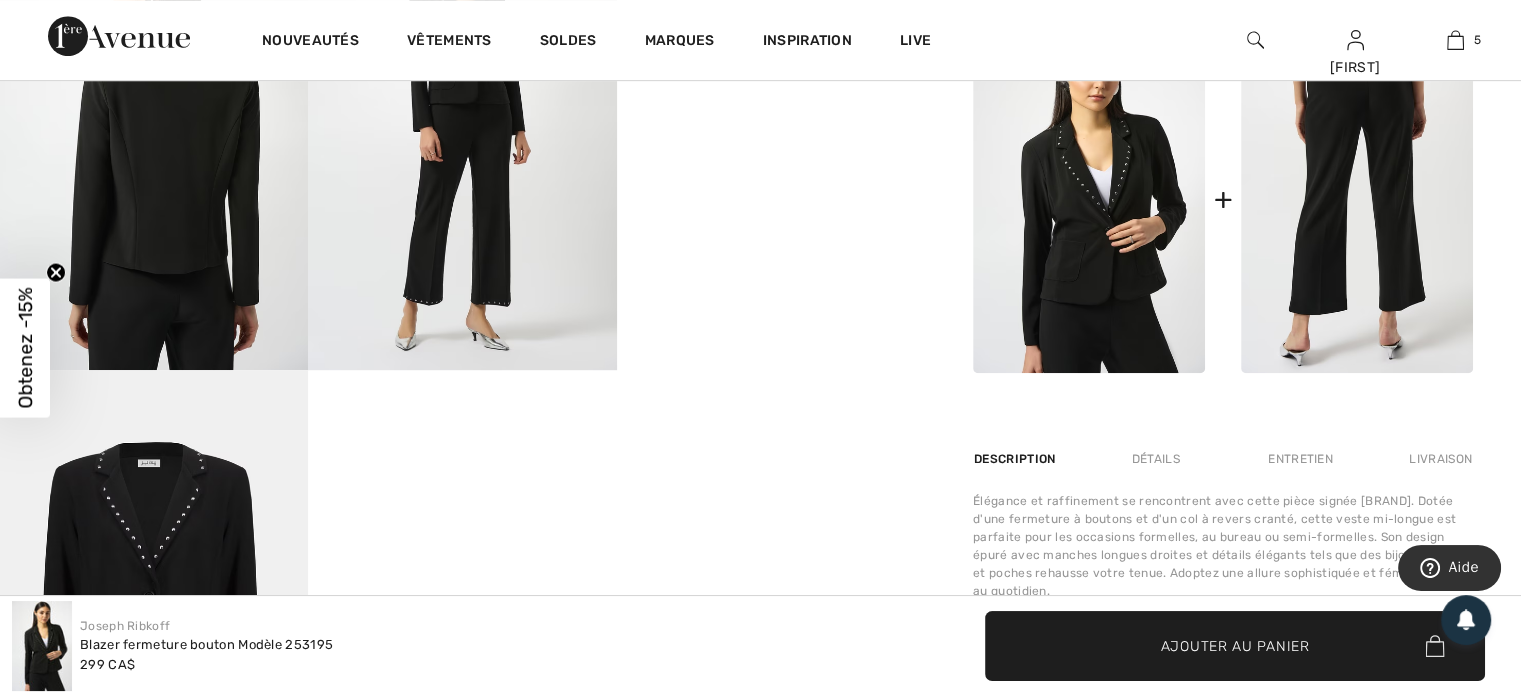 click at bounding box center [1357, 199] 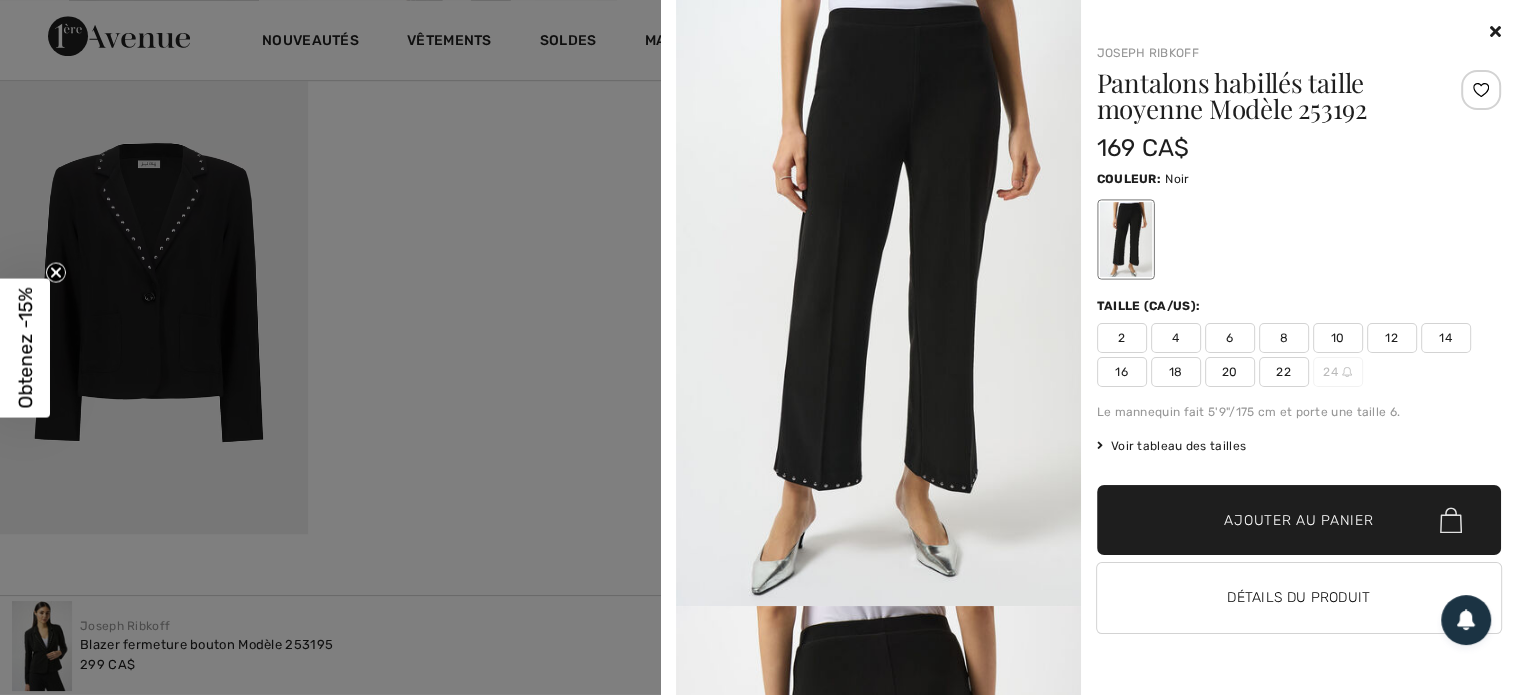 scroll, scrollTop: 1300, scrollLeft: 0, axis: vertical 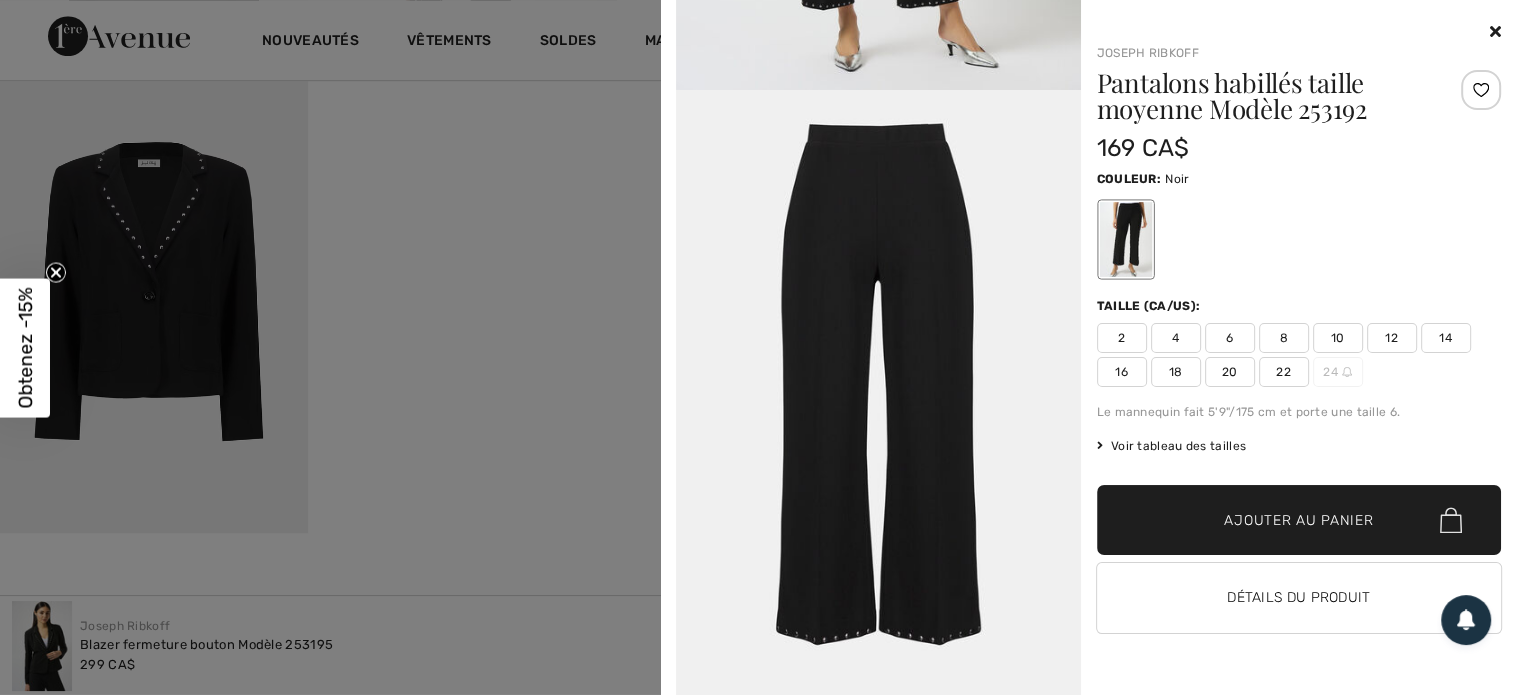drag, startPoint x: 467, startPoint y: 247, endPoint x: 275, endPoint y: 206, distance: 196.32881 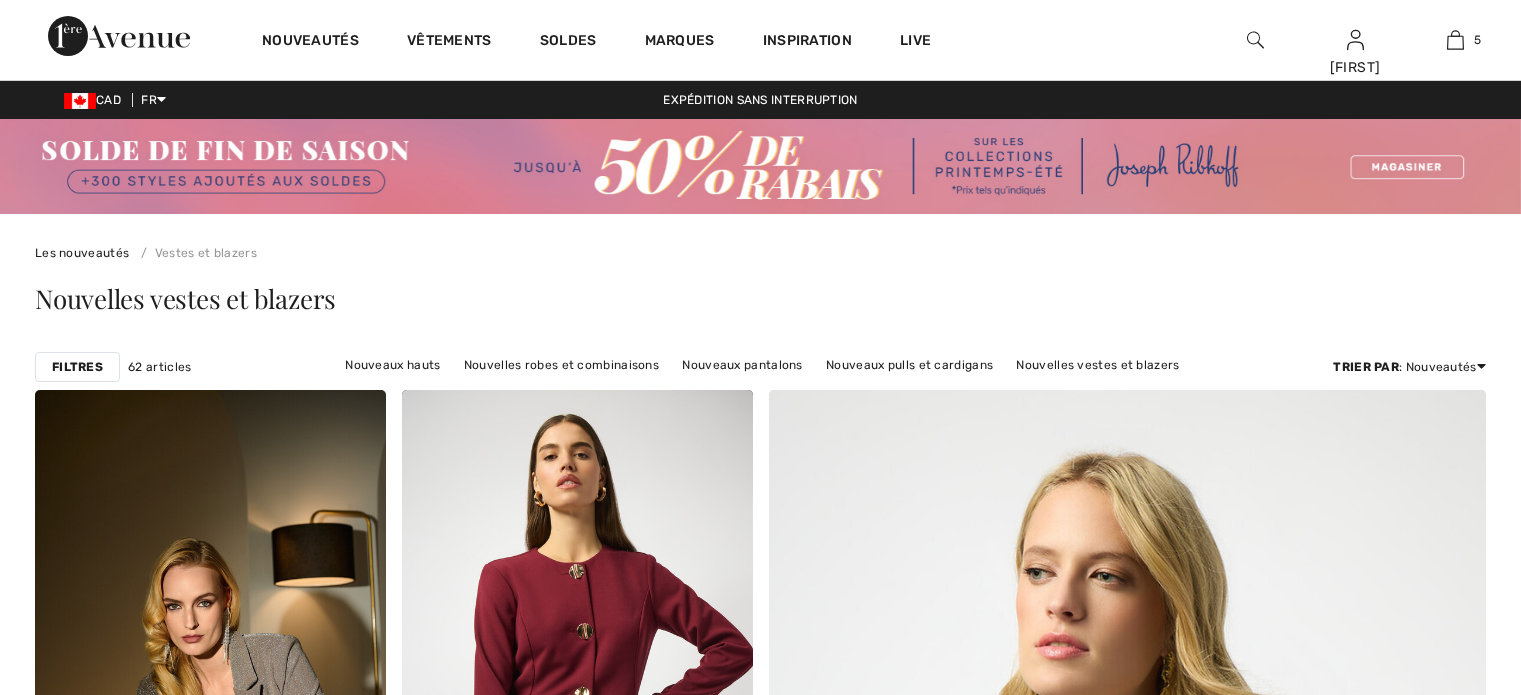 scroll, scrollTop: 1900, scrollLeft: 0, axis: vertical 